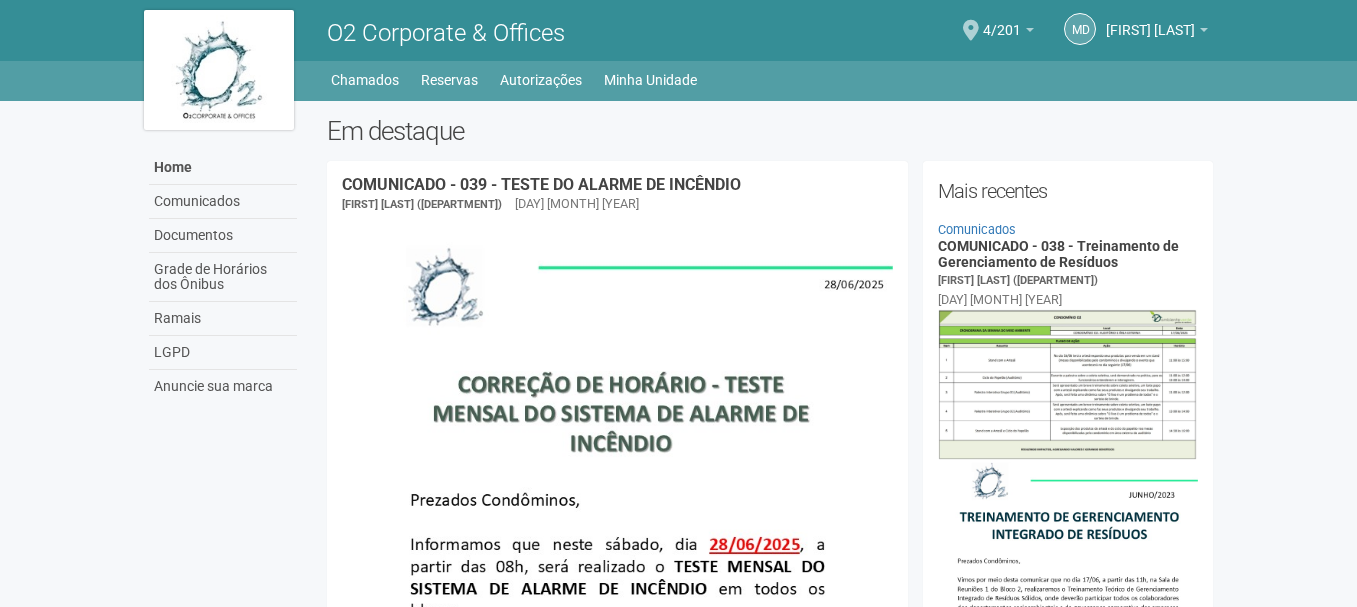 scroll, scrollTop: 0, scrollLeft: 0, axis: both 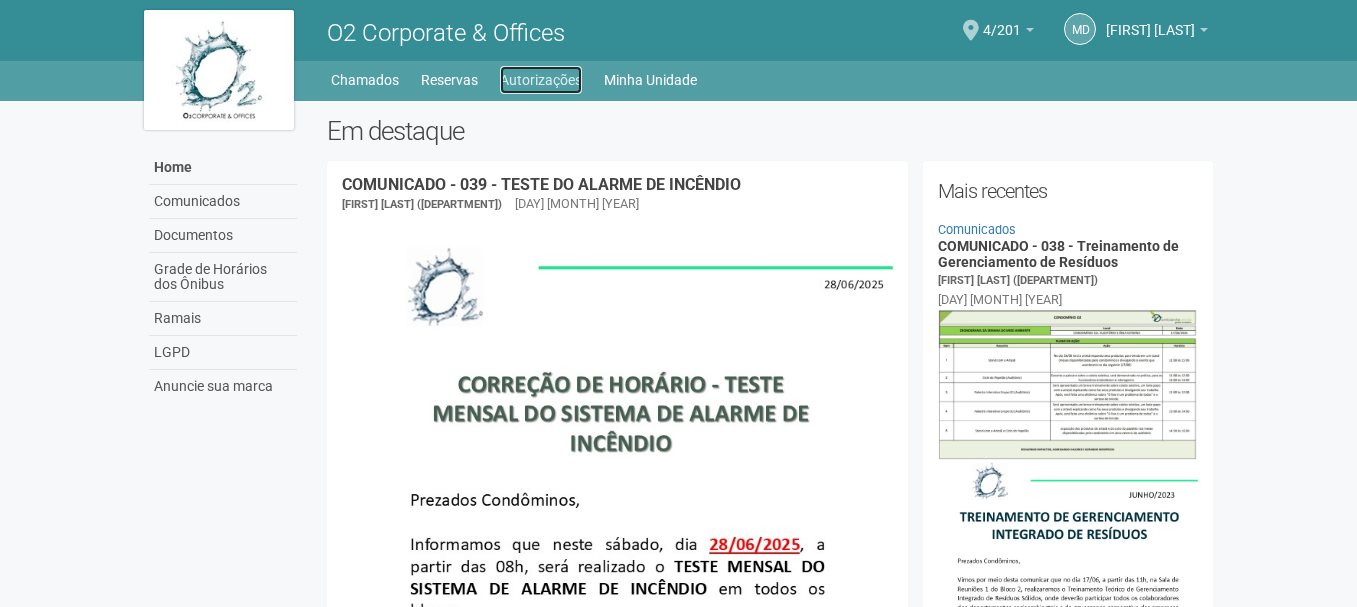 click on "Autorizações" at bounding box center (541, 80) 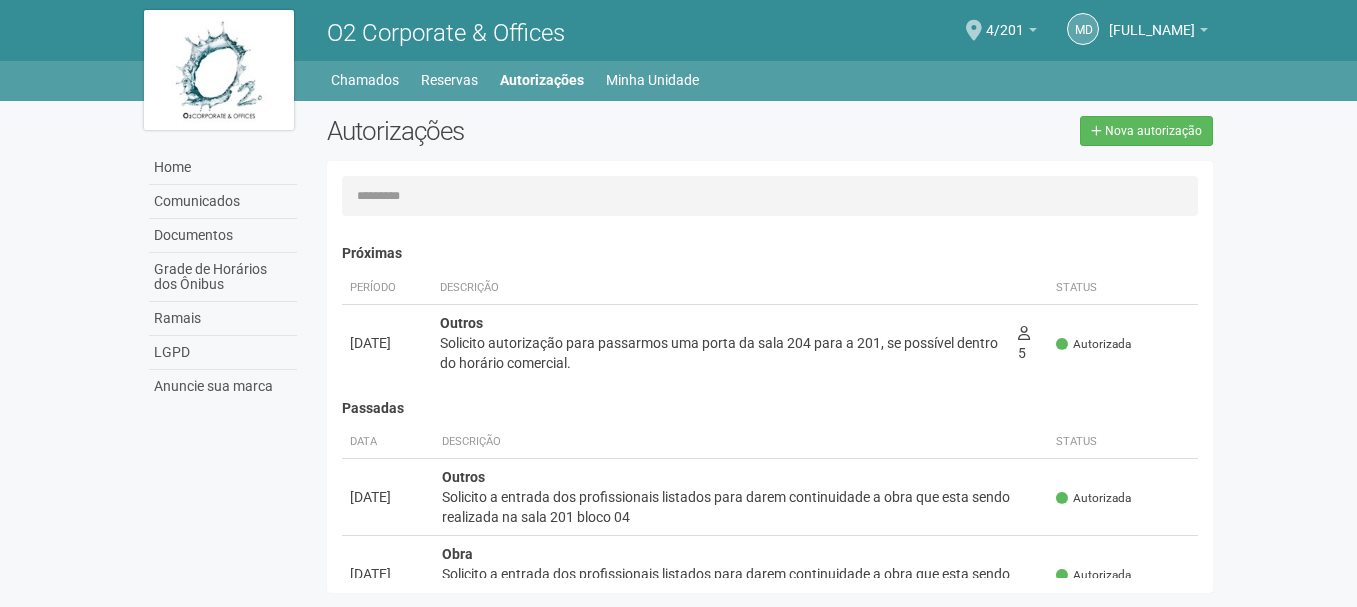 scroll, scrollTop: 0, scrollLeft: 0, axis: both 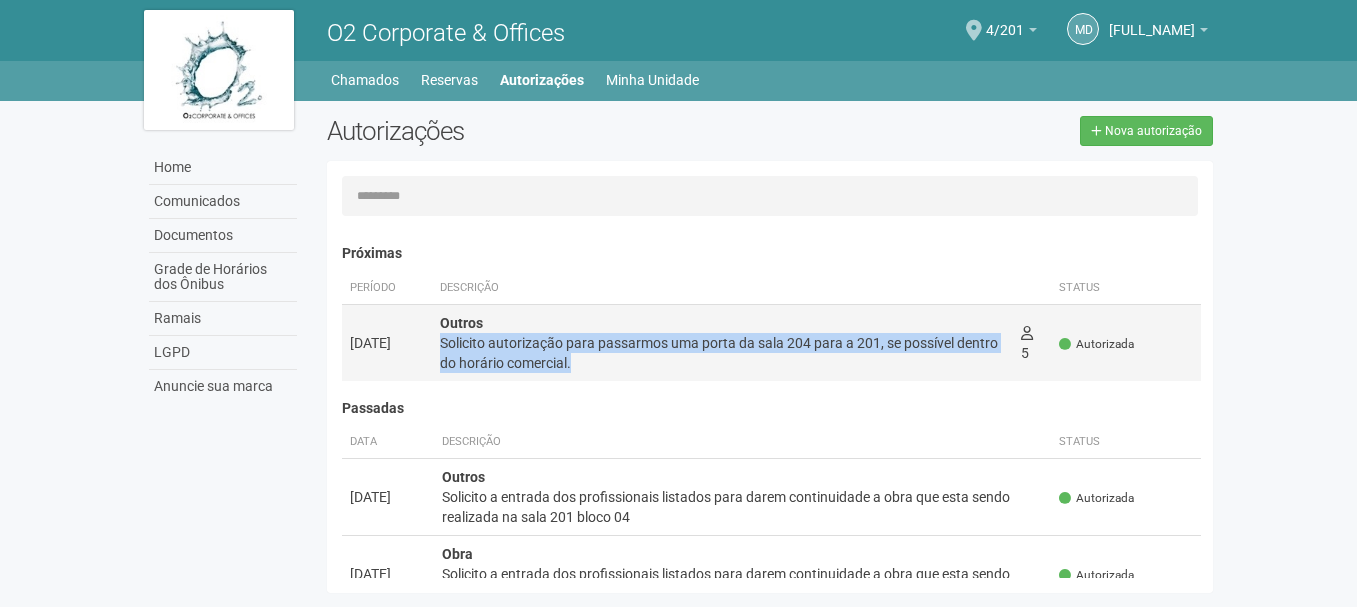 drag, startPoint x: 627, startPoint y: 366, endPoint x: 437, endPoint y: 341, distance: 191.63768 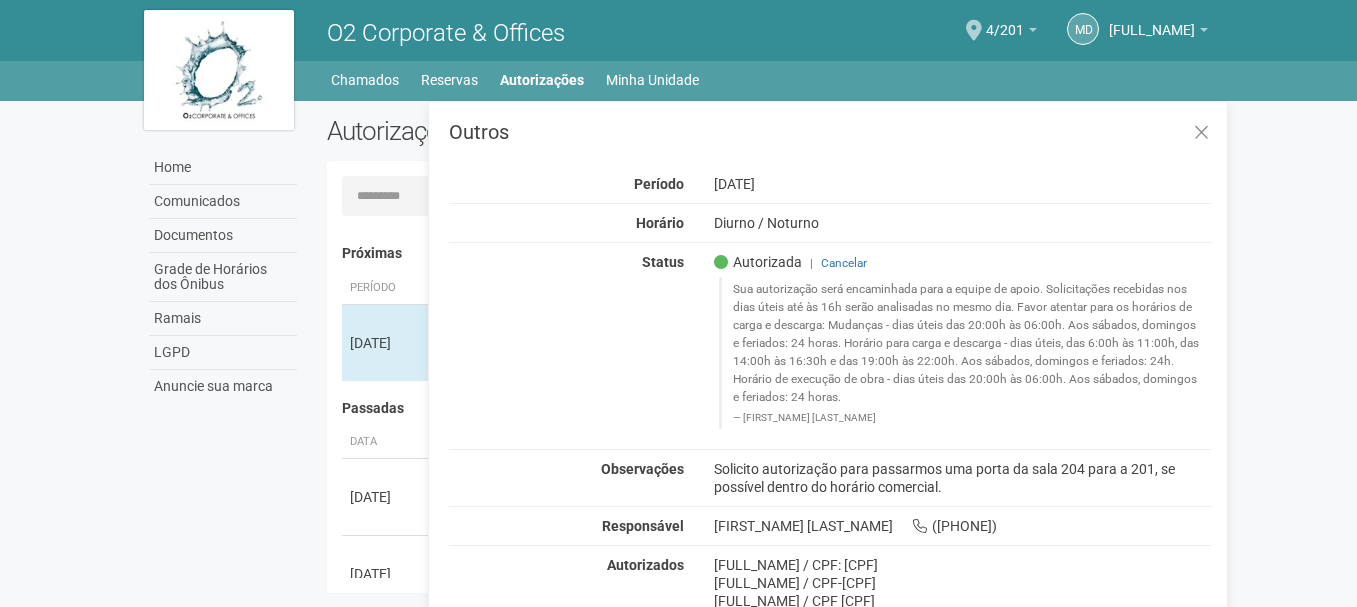 drag, startPoint x: 948, startPoint y: 489, endPoint x: 703, endPoint y: 469, distance: 245.81497 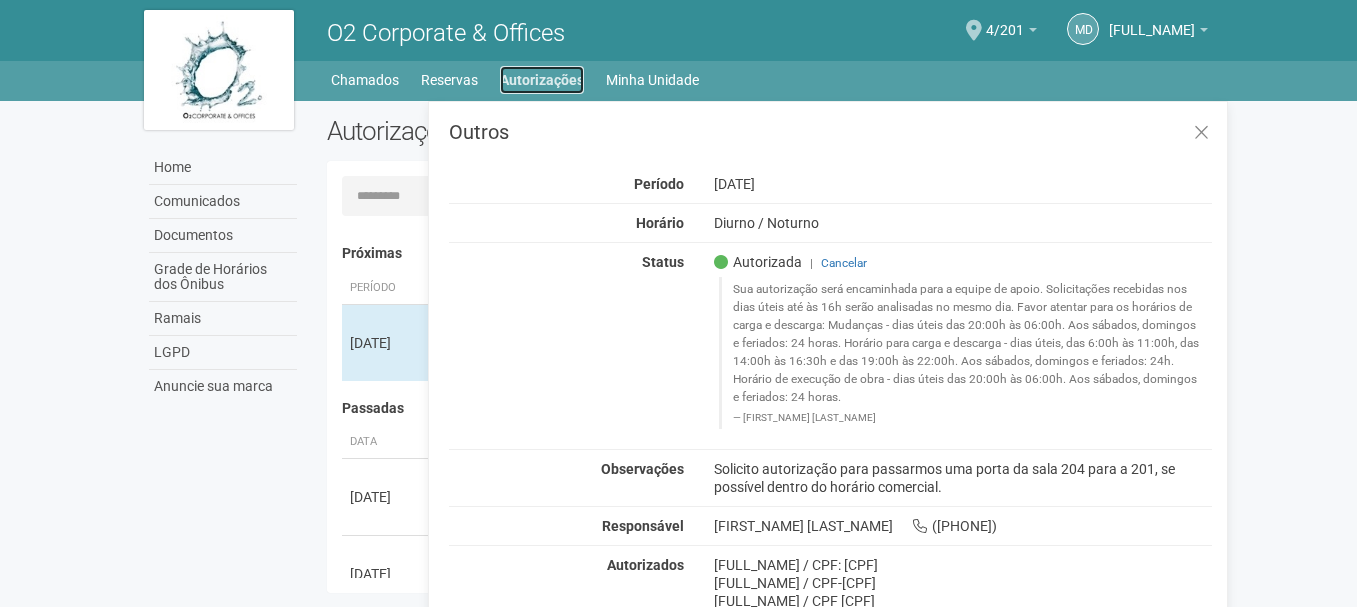 click on "Autorizações" at bounding box center [542, 80] 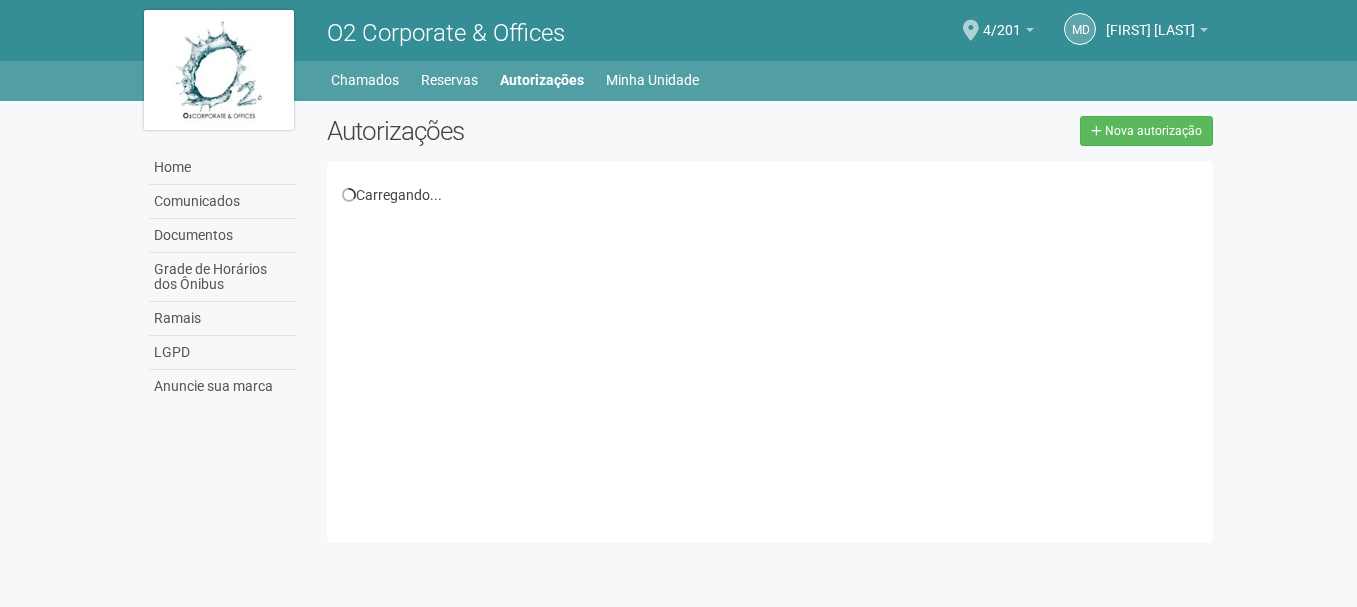 scroll, scrollTop: 0, scrollLeft: 0, axis: both 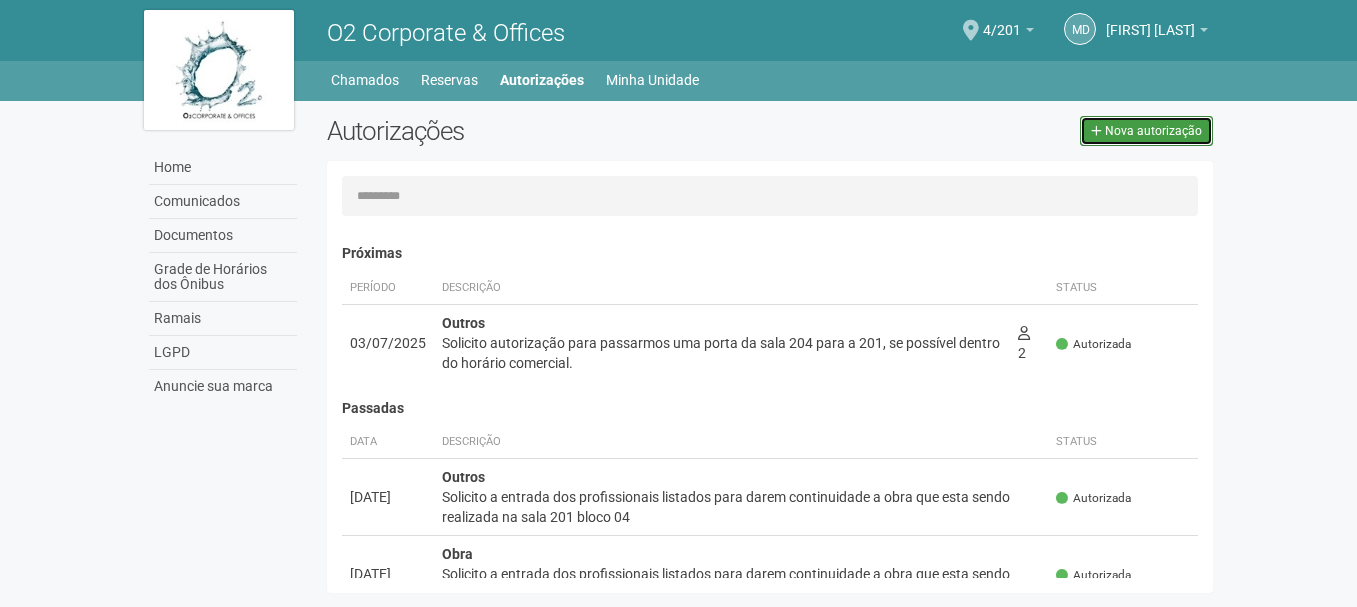 click on "Nova autorização" at bounding box center [1153, 131] 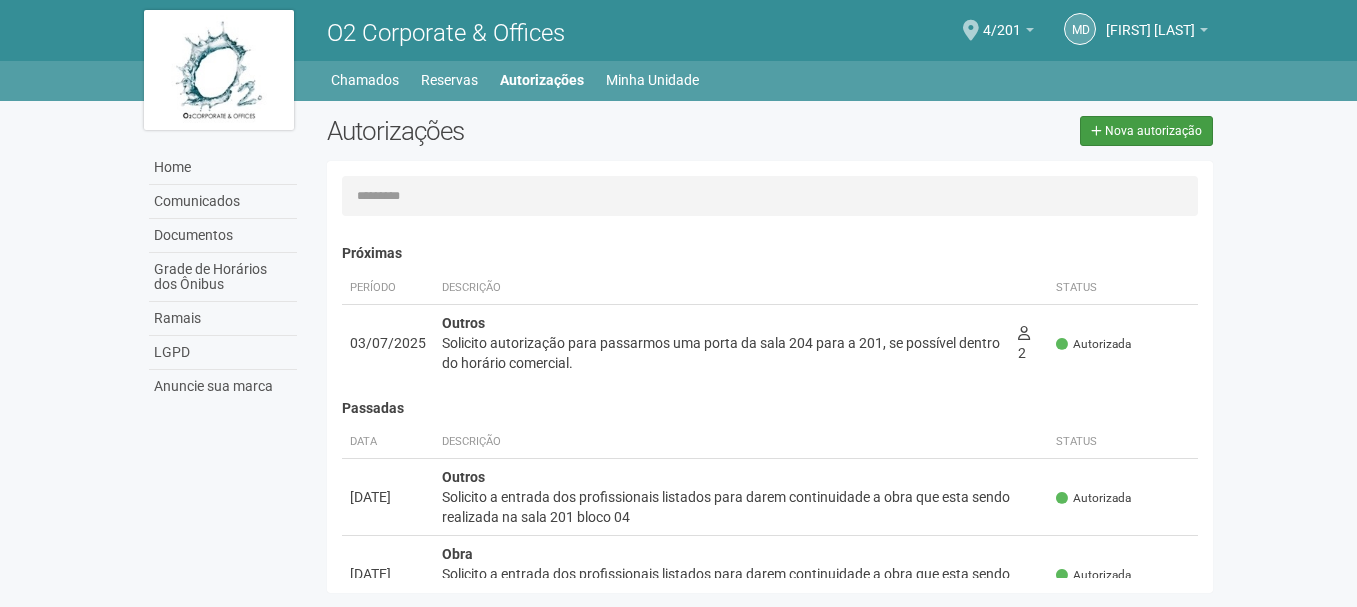 scroll, scrollTop: 31, scrollLeft: 0, axis: vertical 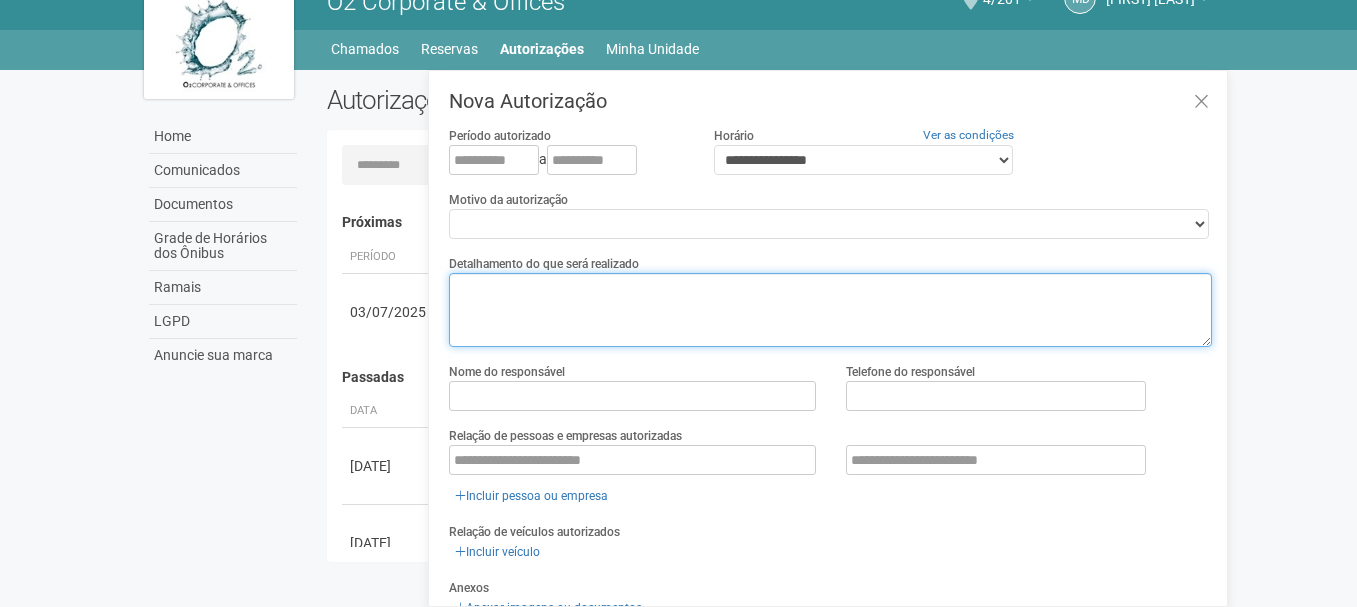 click at bounding box center [830, 310] 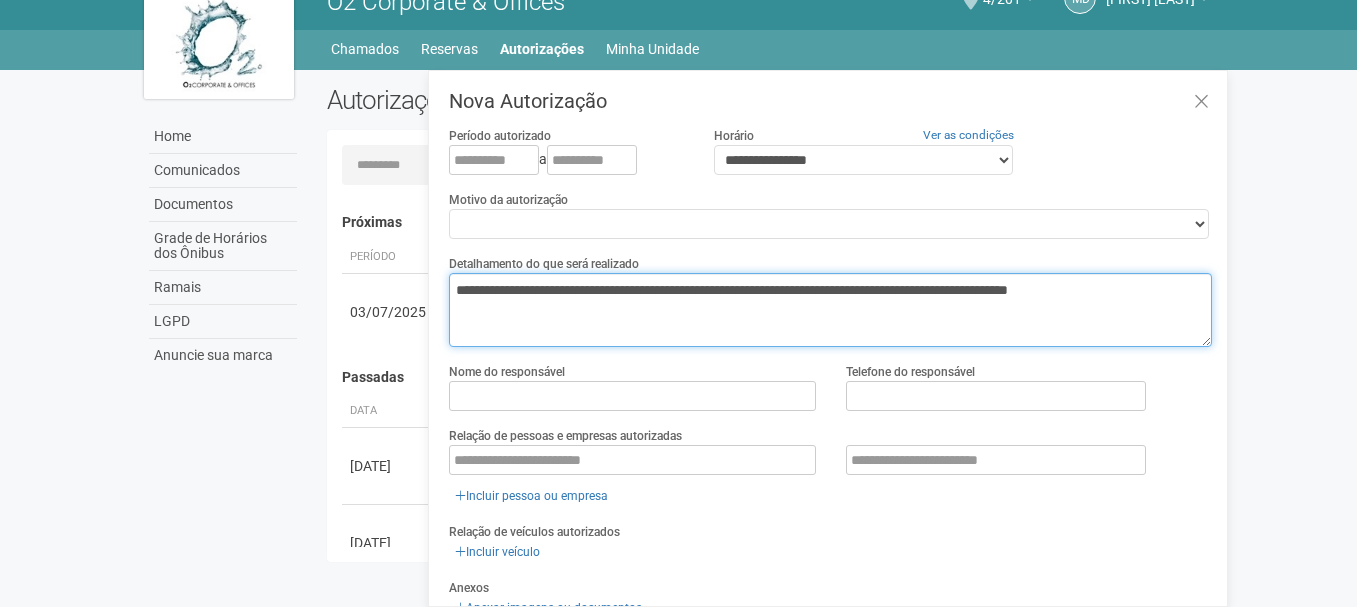 type on "**********" 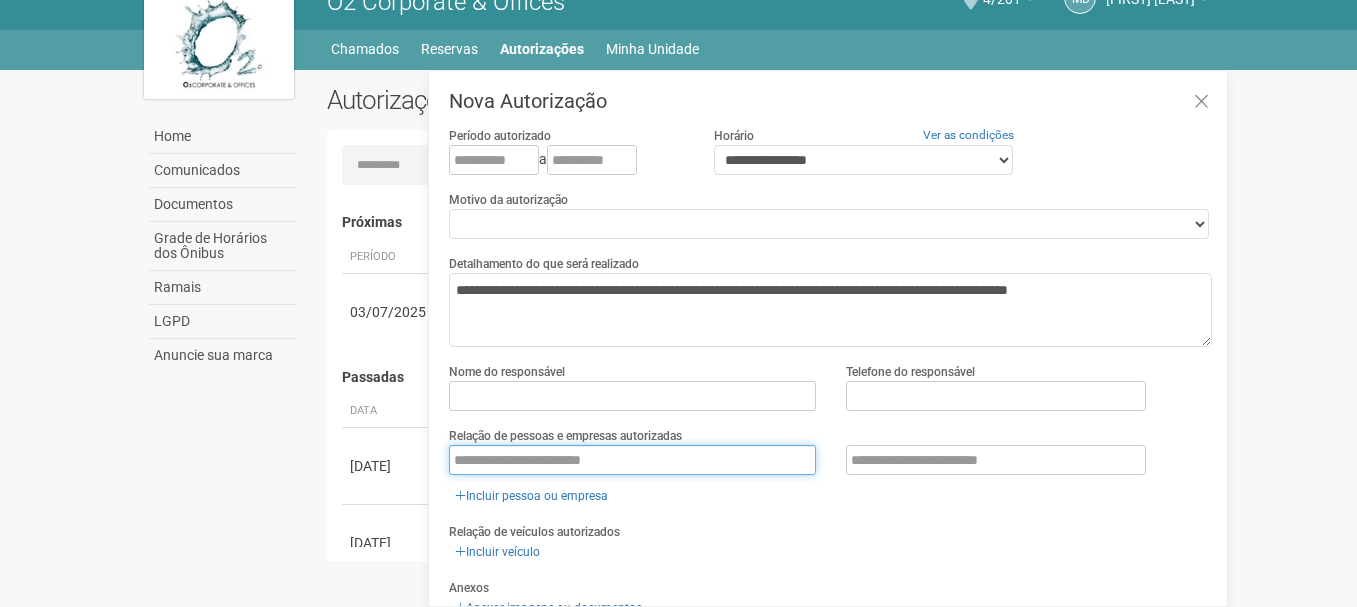 click at bounding box center [632, 460] 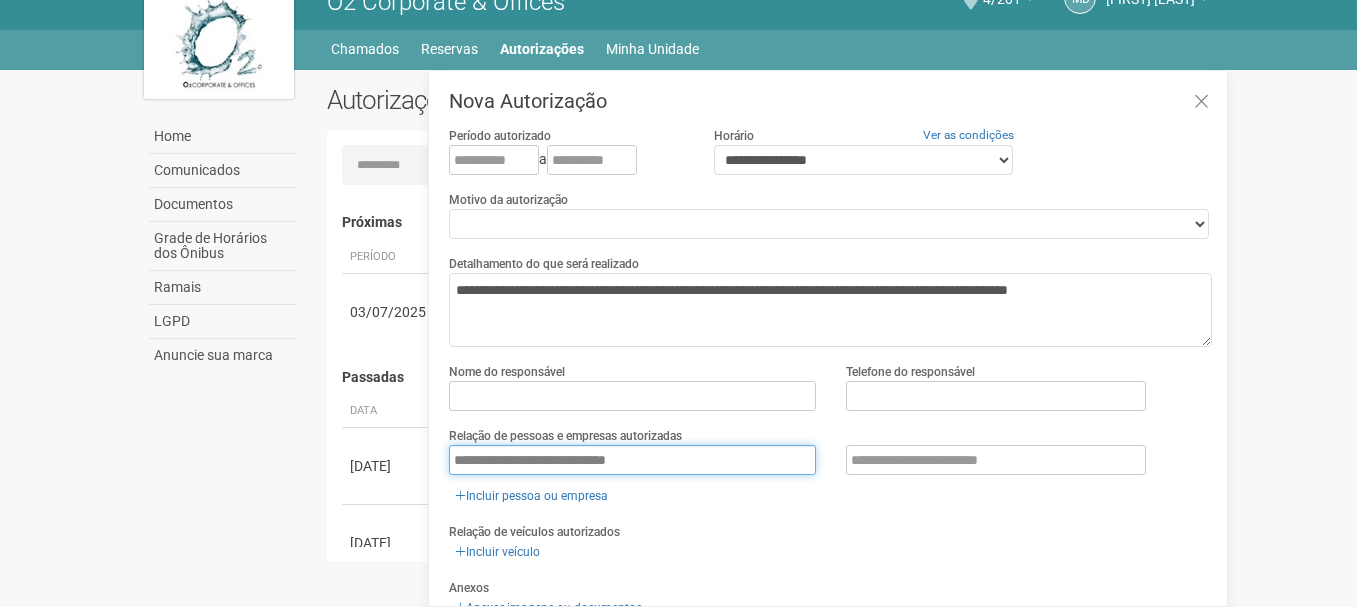 type on "**********" 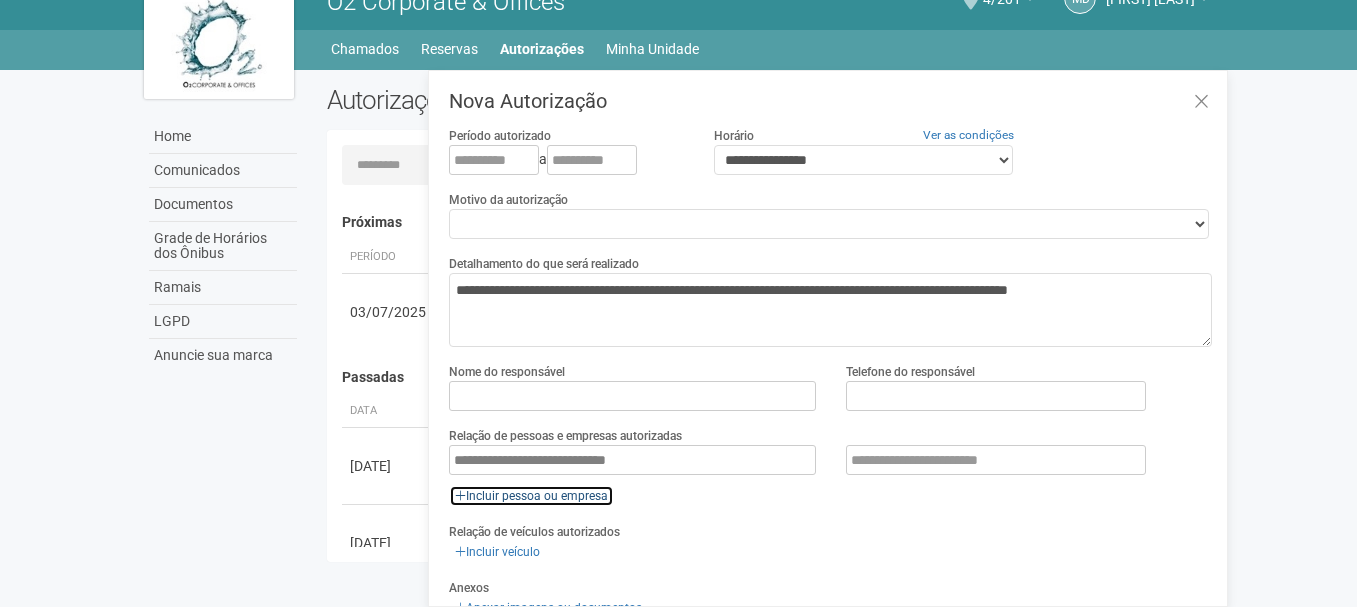 click on "Incluir pessoa ou empresa" at bounding box center [531, 496] 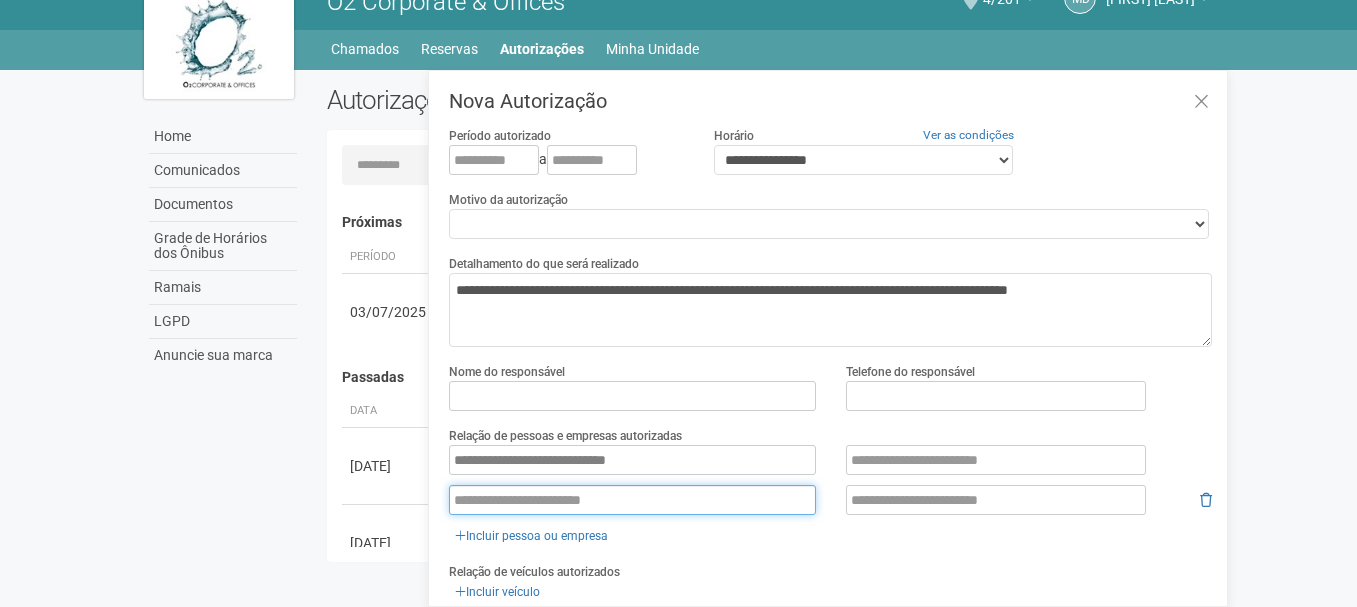 click at bounding box center [632, 500] 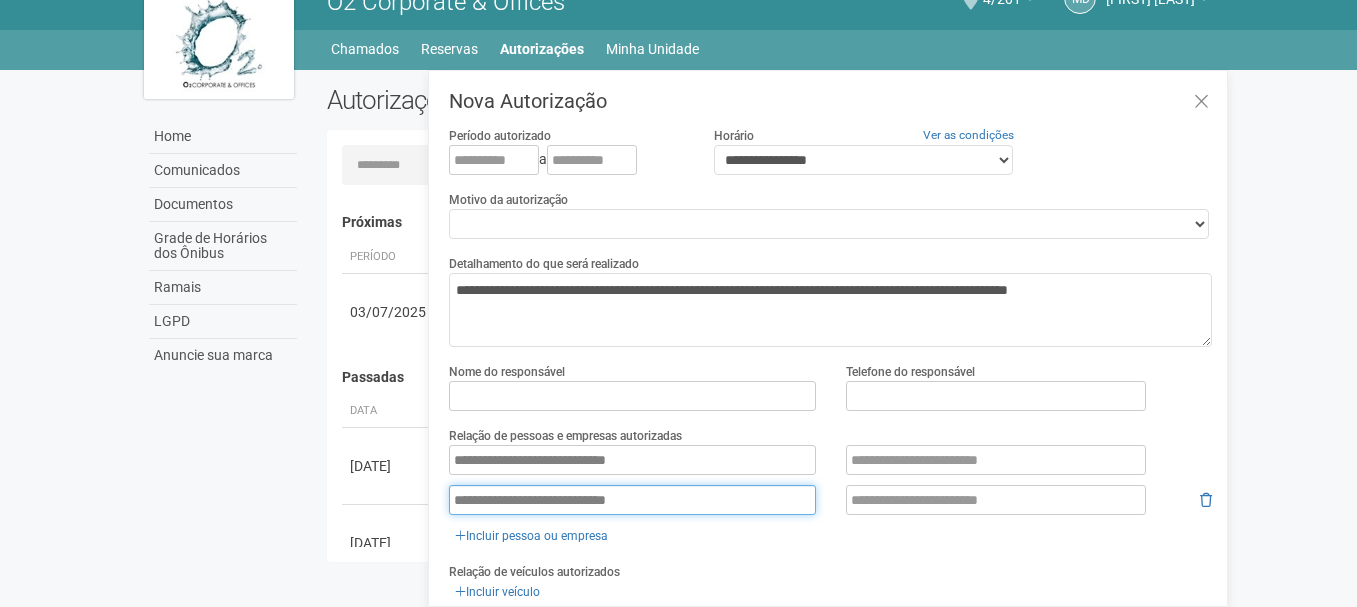 type on "**********" 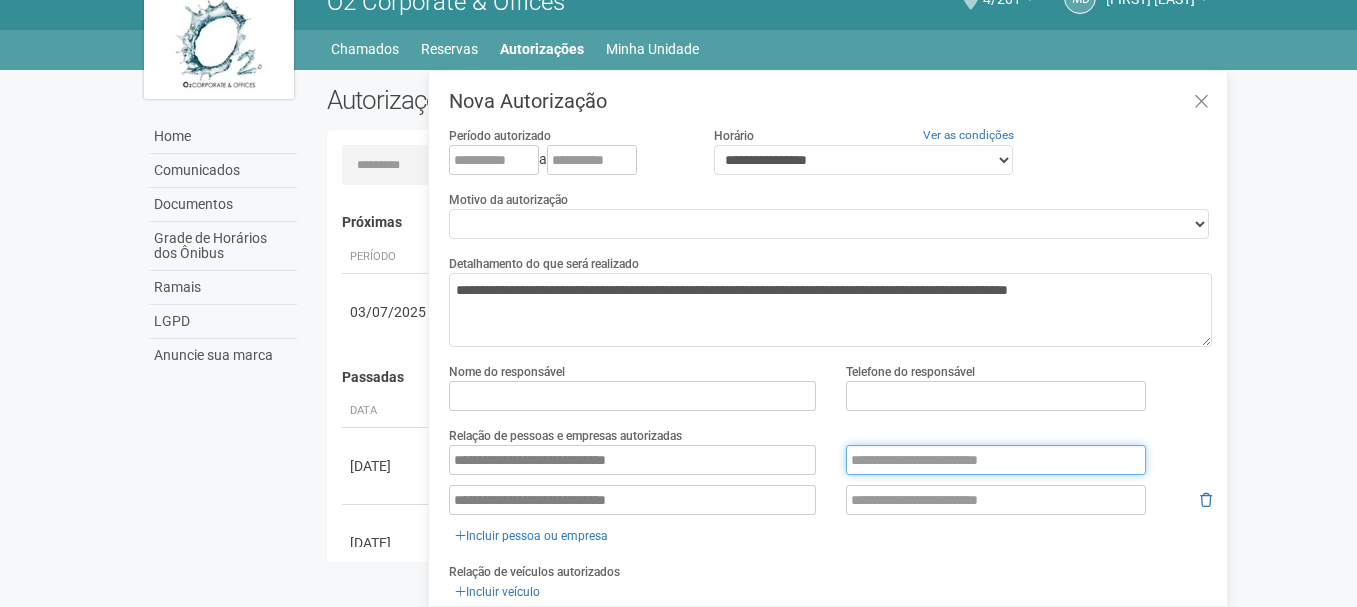 click at bounding box center [996, 460] 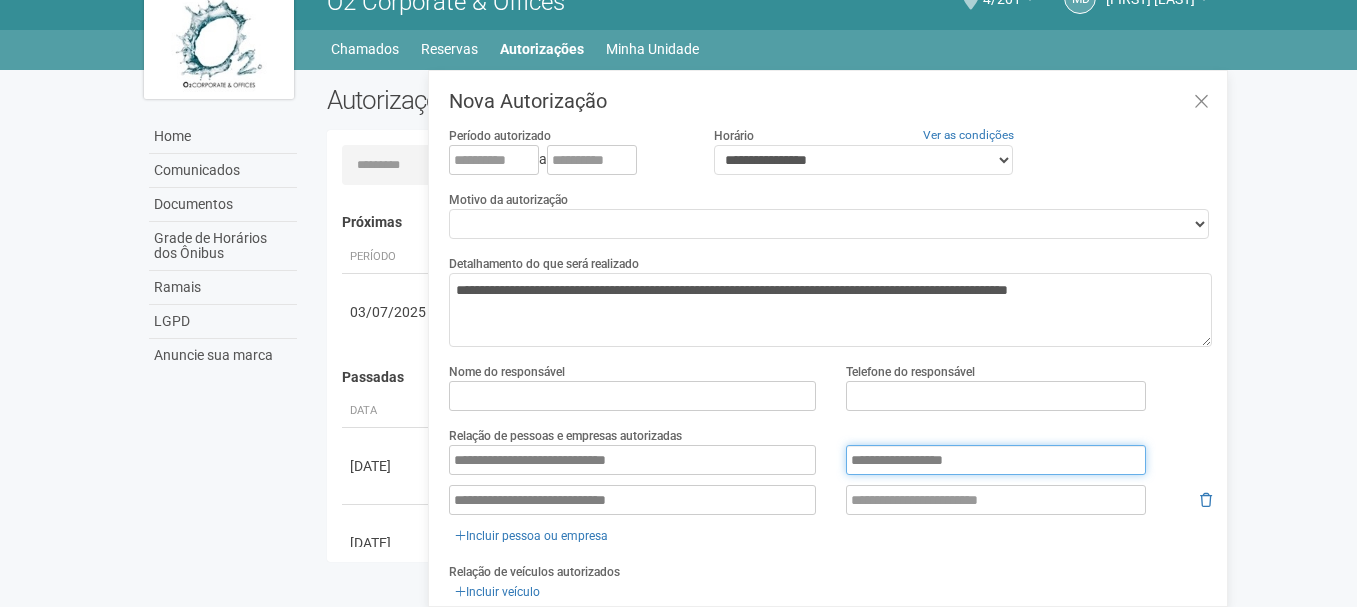 type on "**********" 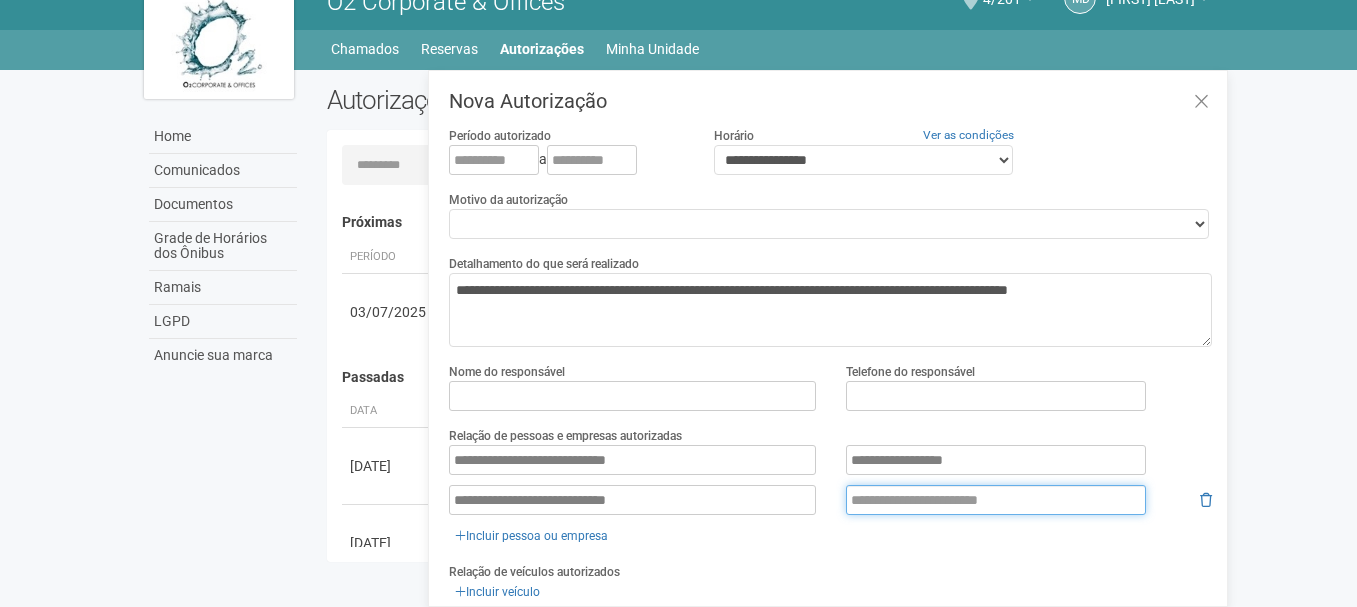 click at bounding box center (996, 500) 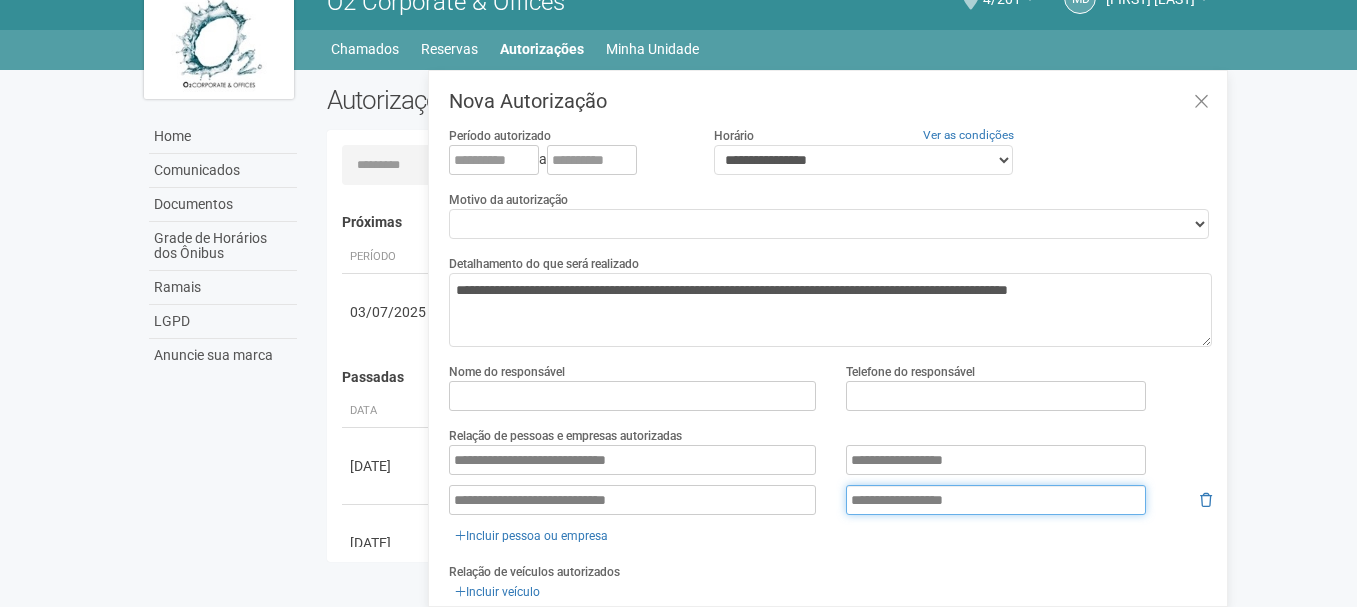 type on "**********" 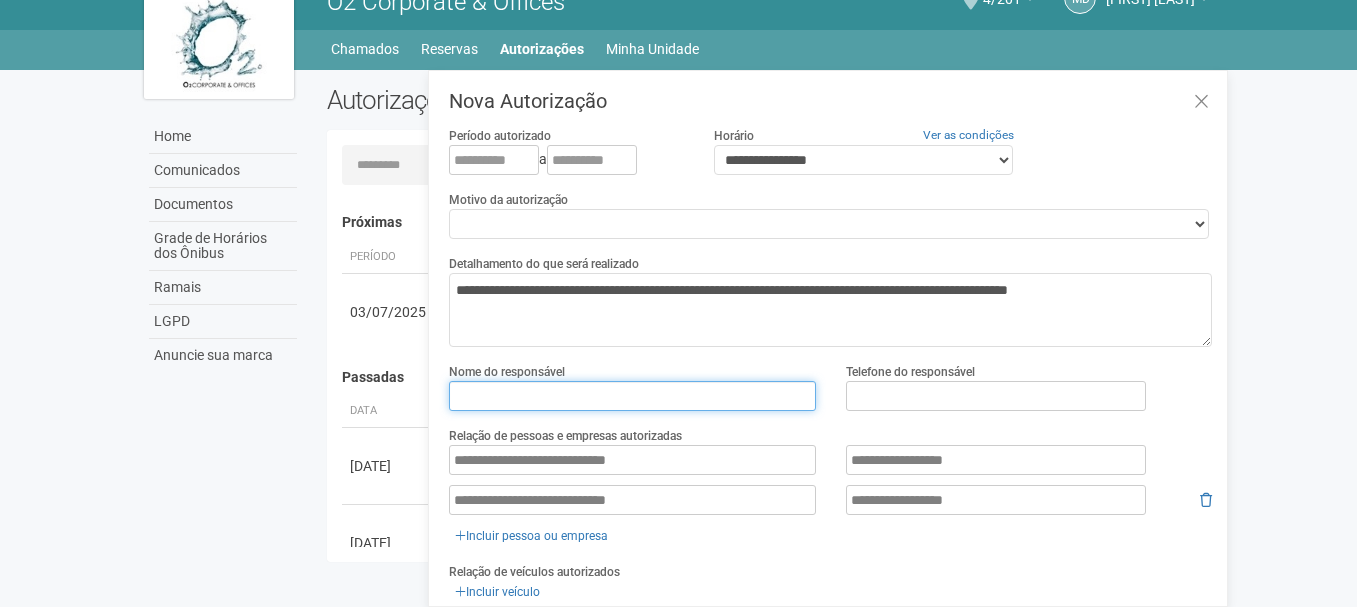 click at bounding box center [632, 396] 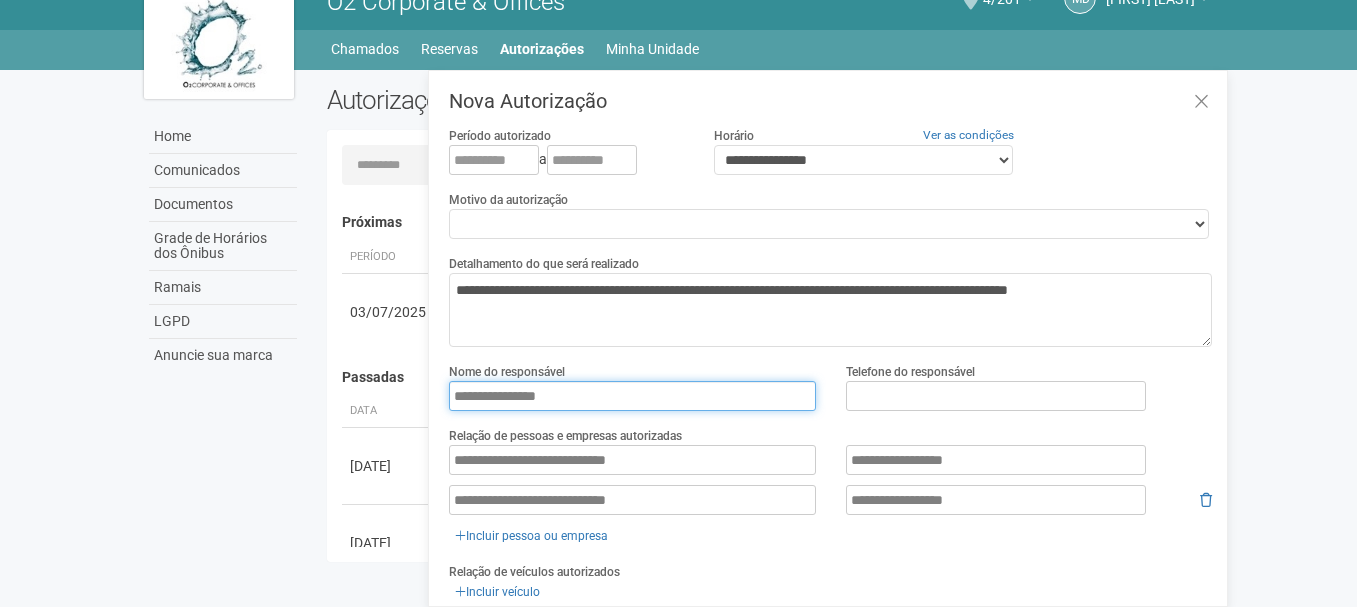 type on "**********" 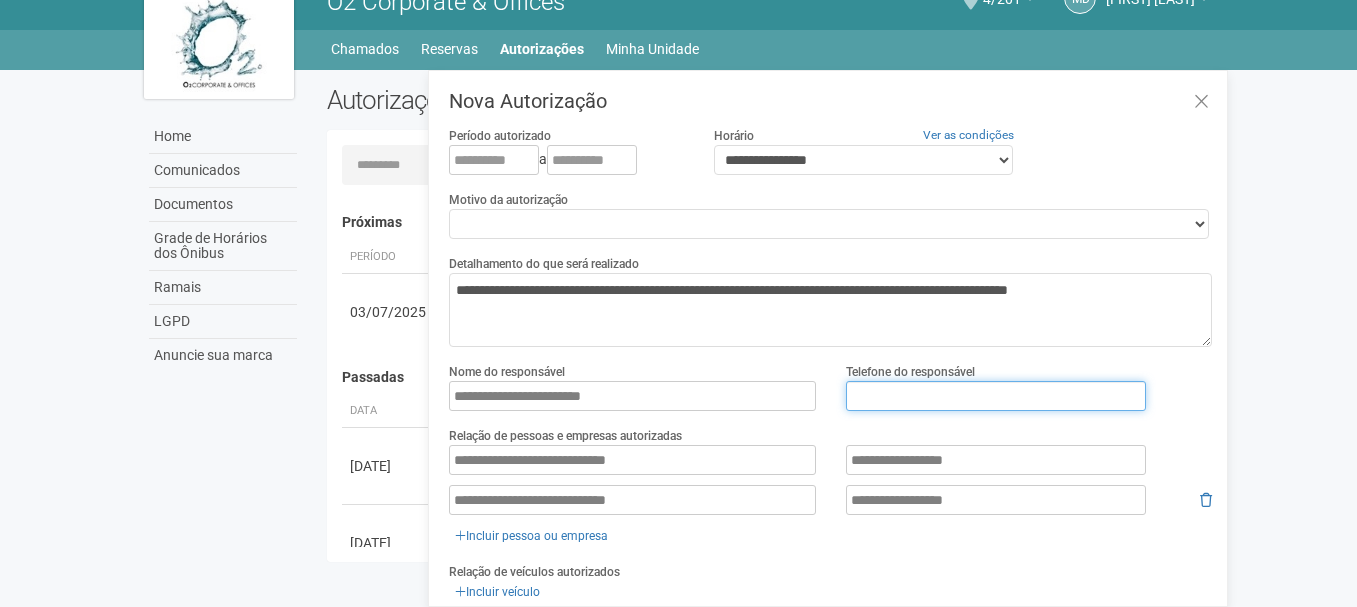 click at bounding box center [996, 396] 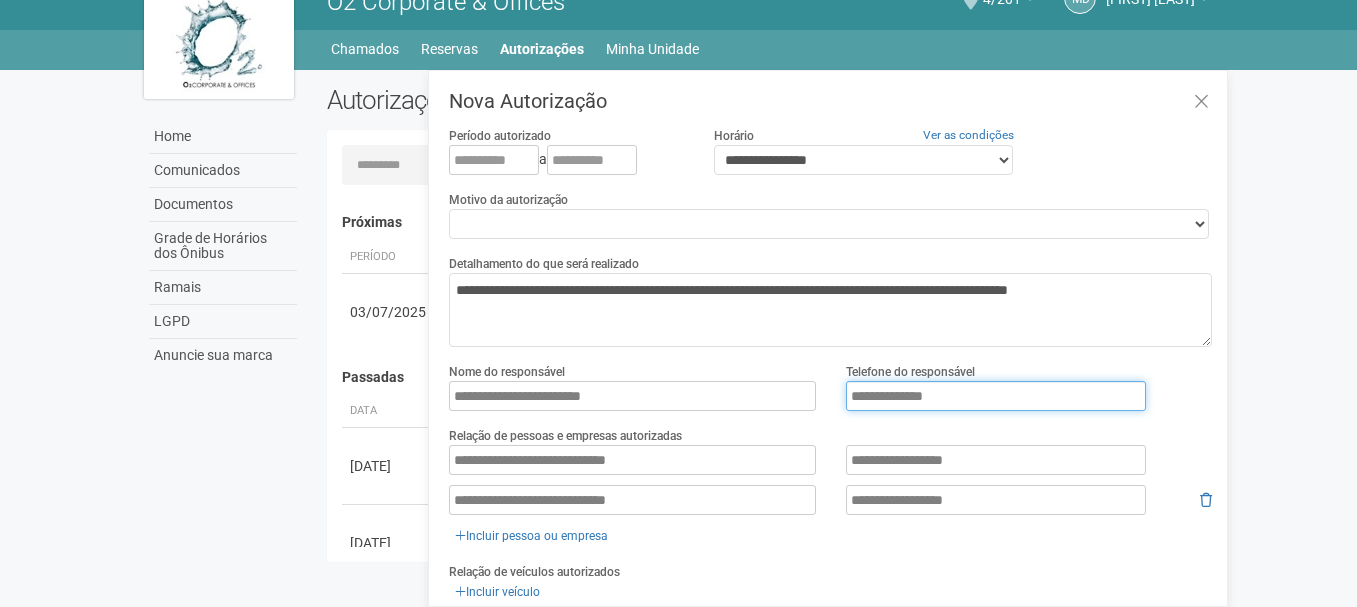 type on "**********" 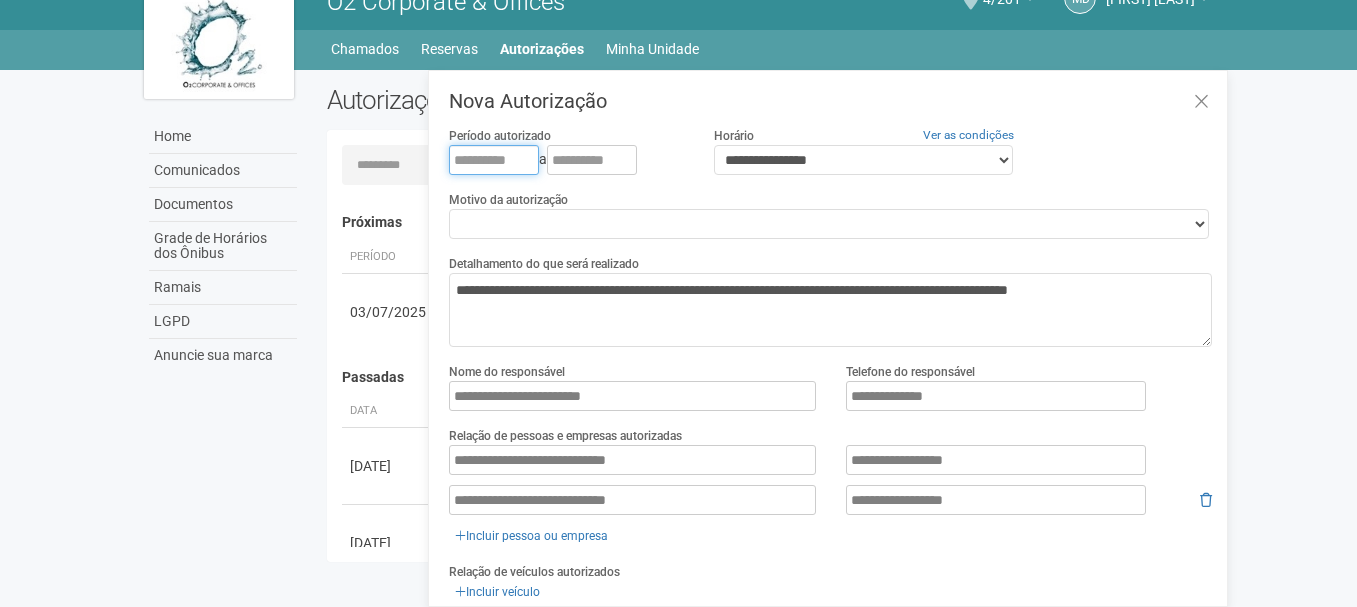 click at bounding box center [494, 160] 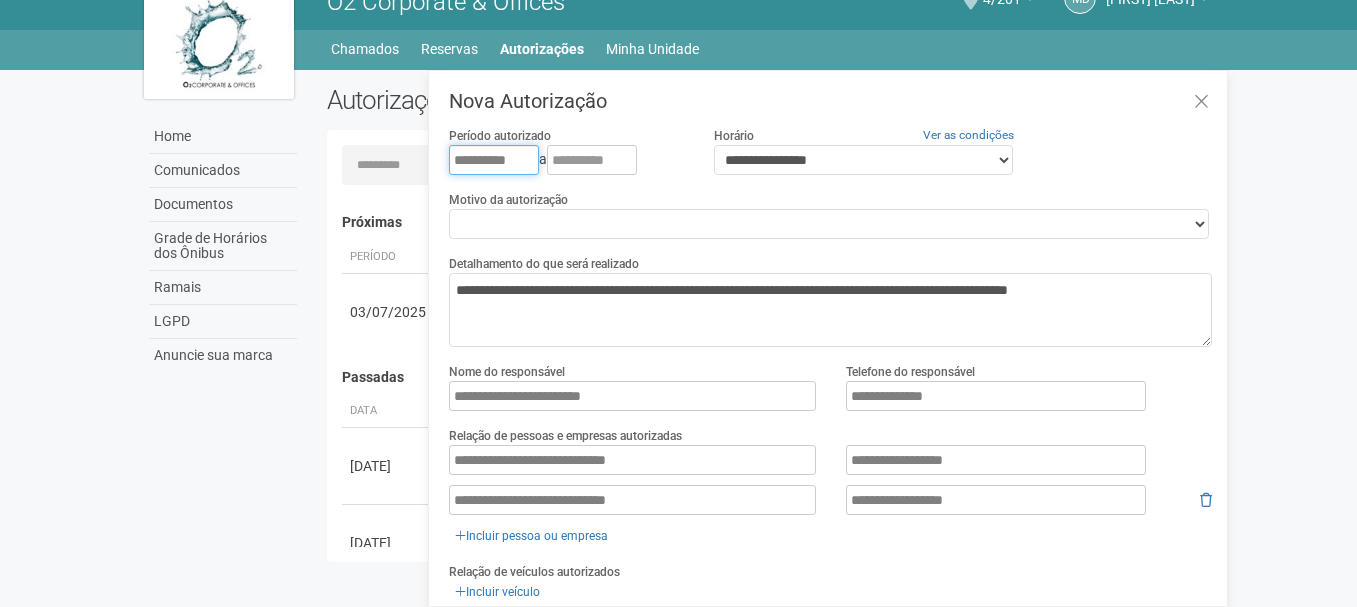 type on "**********" 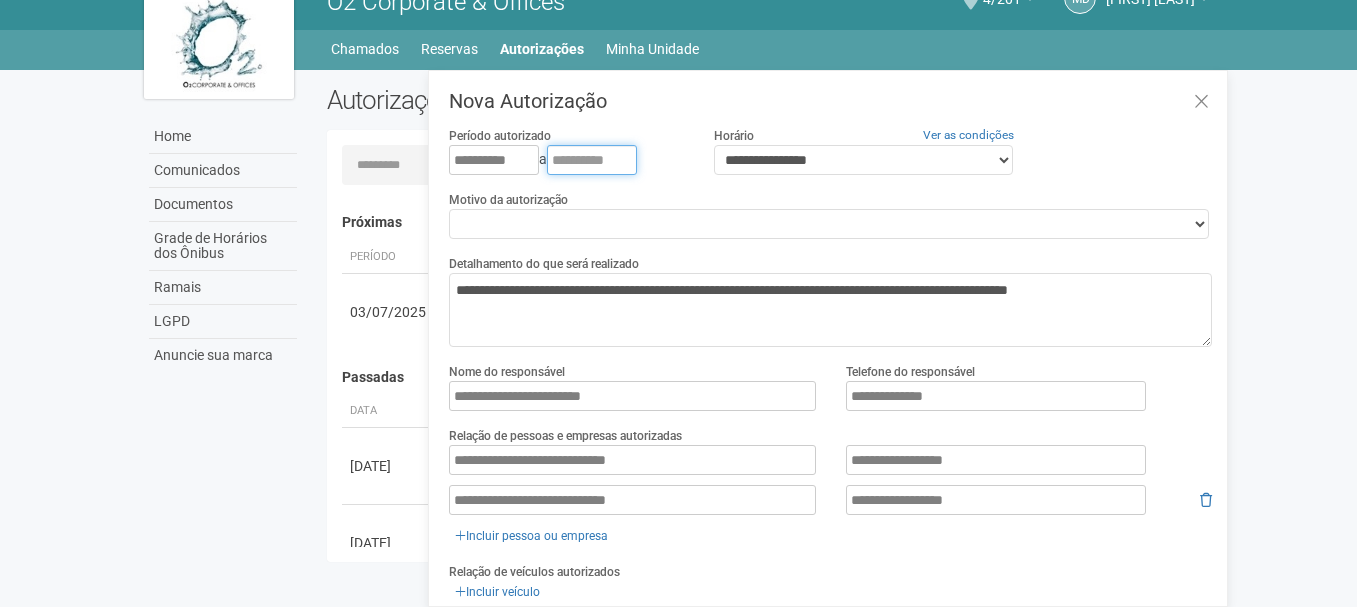 click at bounding box center (592, 160) 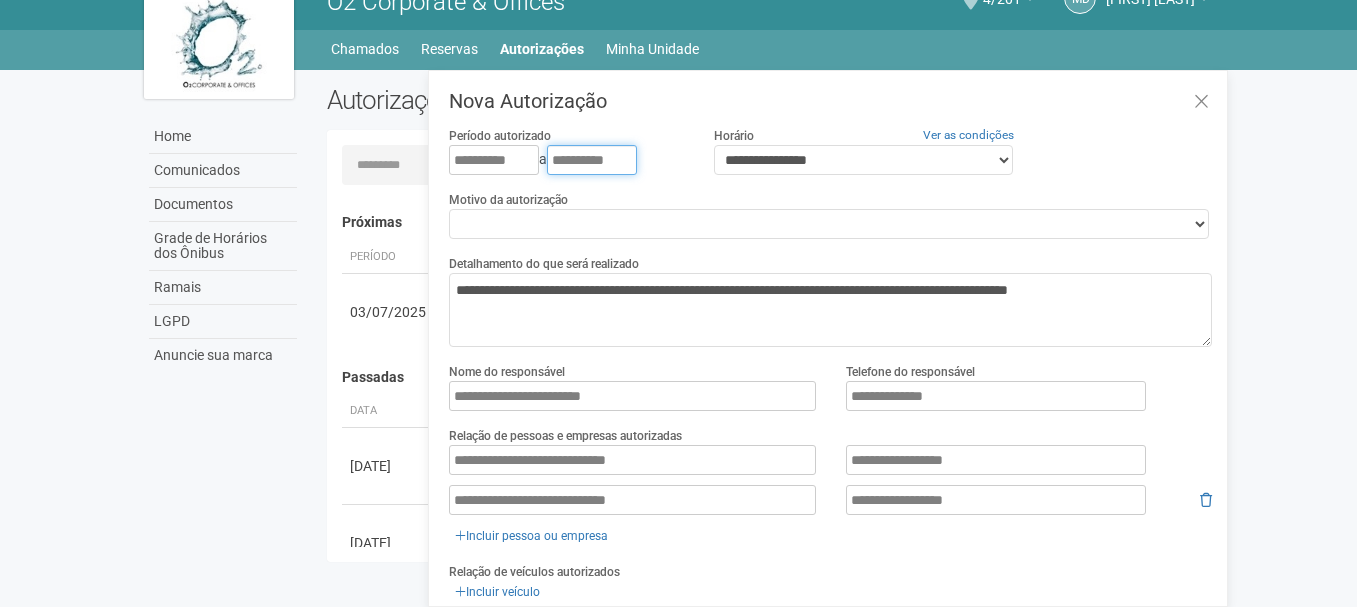 type on "**********" 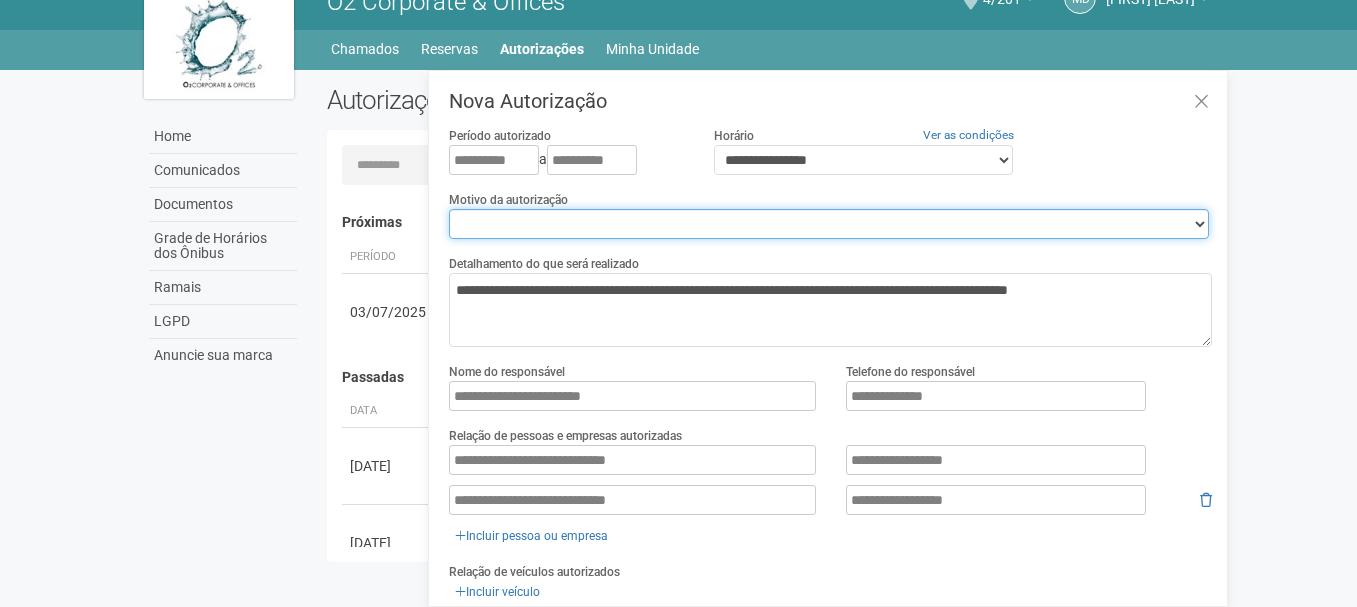 click on "**********" at bounding box center [829, 224] 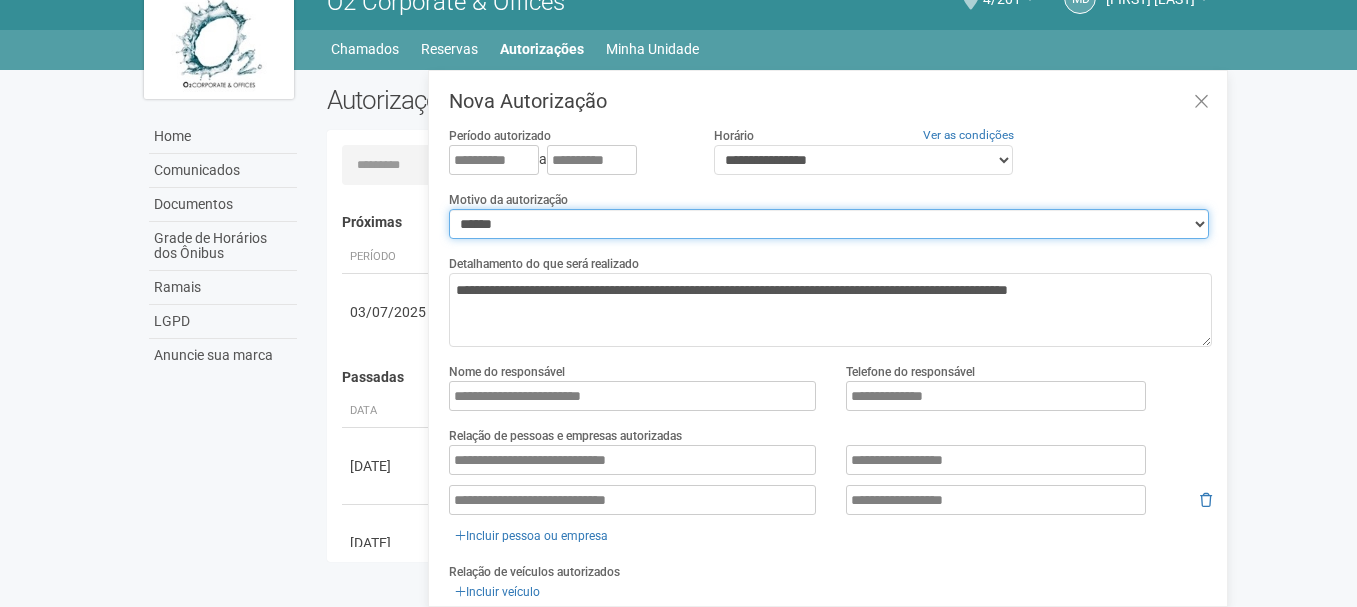 click on "**********" at bounding box center (829, 224) 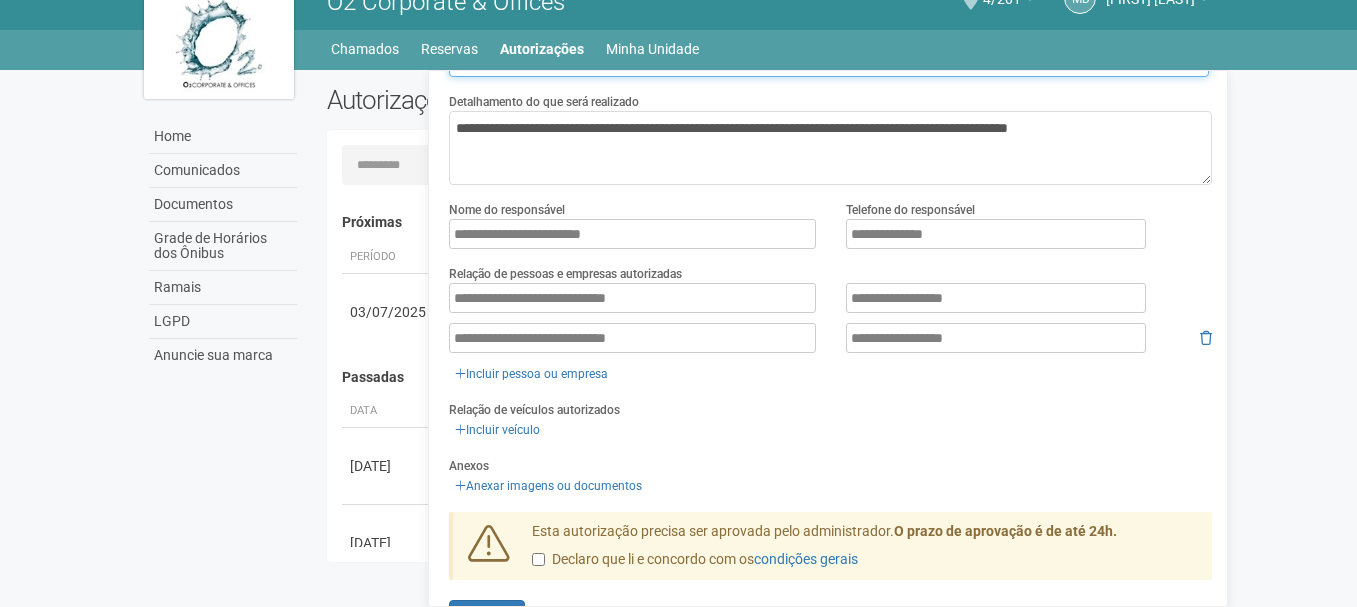 scroll, scrollTop: 216, scrollLeft: 0, axis: vertical 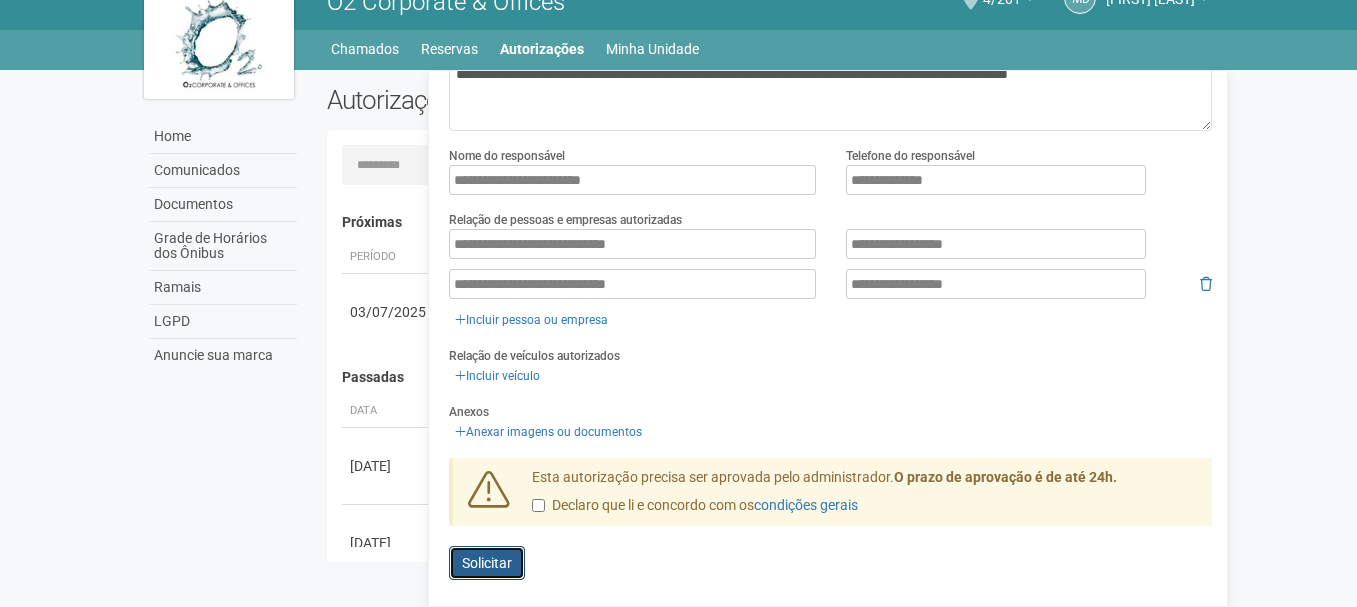 click on "Solicitar" at bounding box center (487, 563) 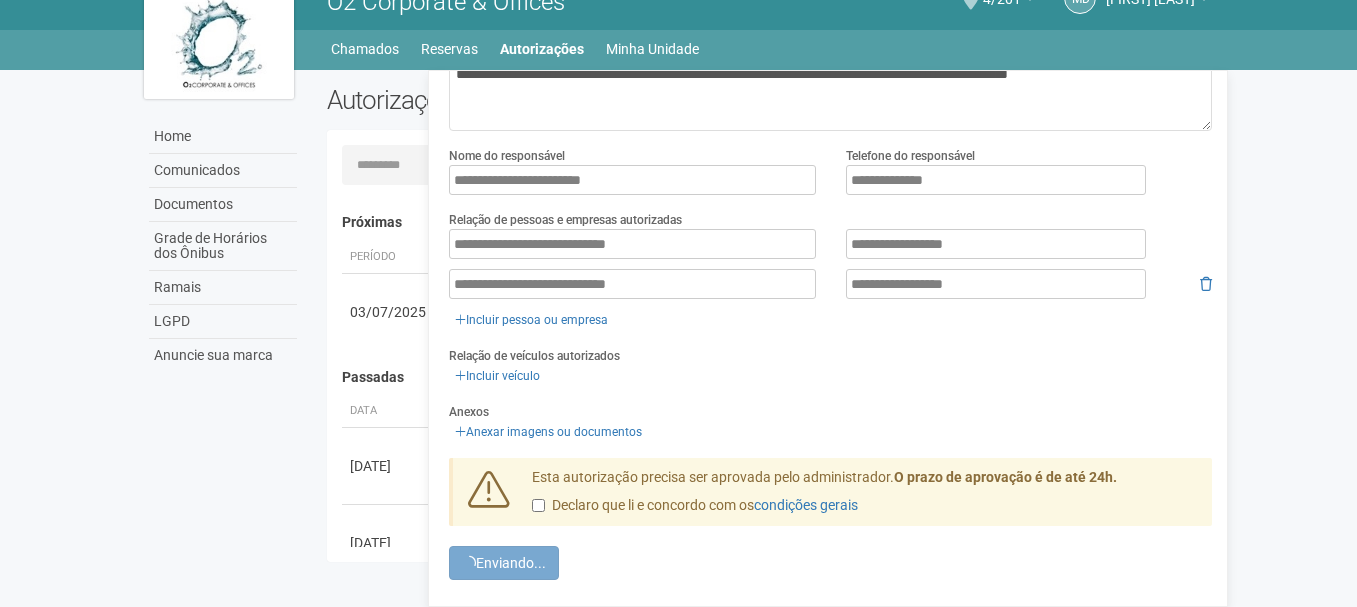 scroll, scrollTop: 0, scrollLeft: 0, axis: both 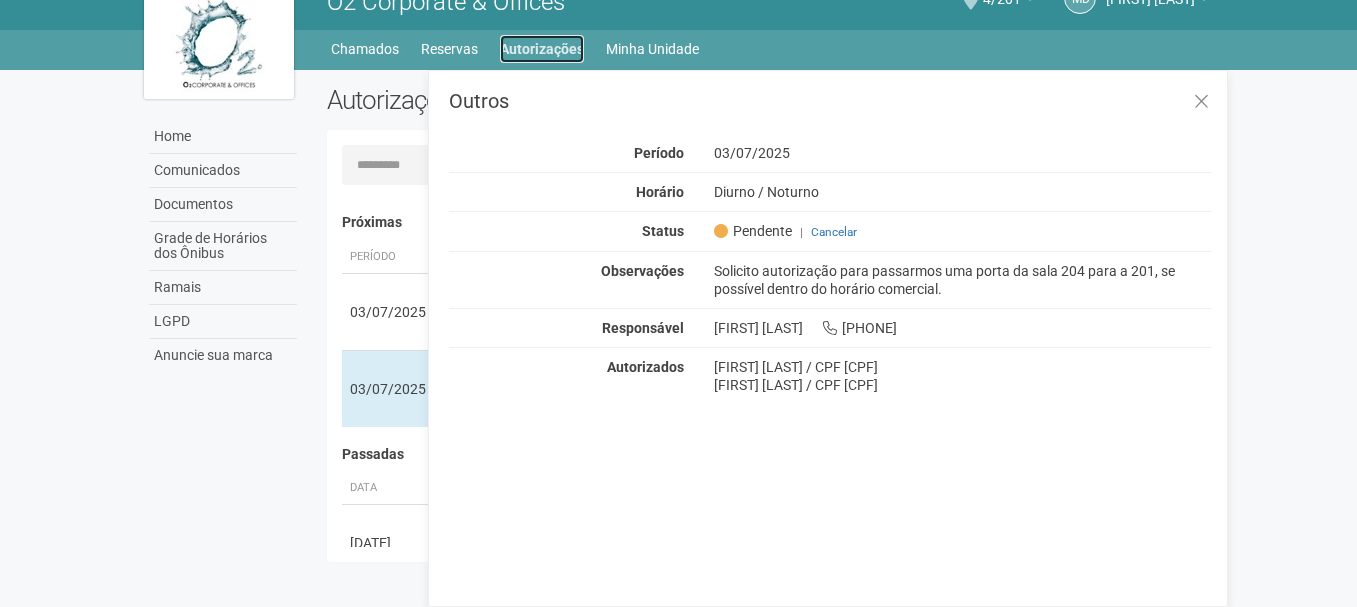 click on "Autorizações" at bounding box center (542, 49) 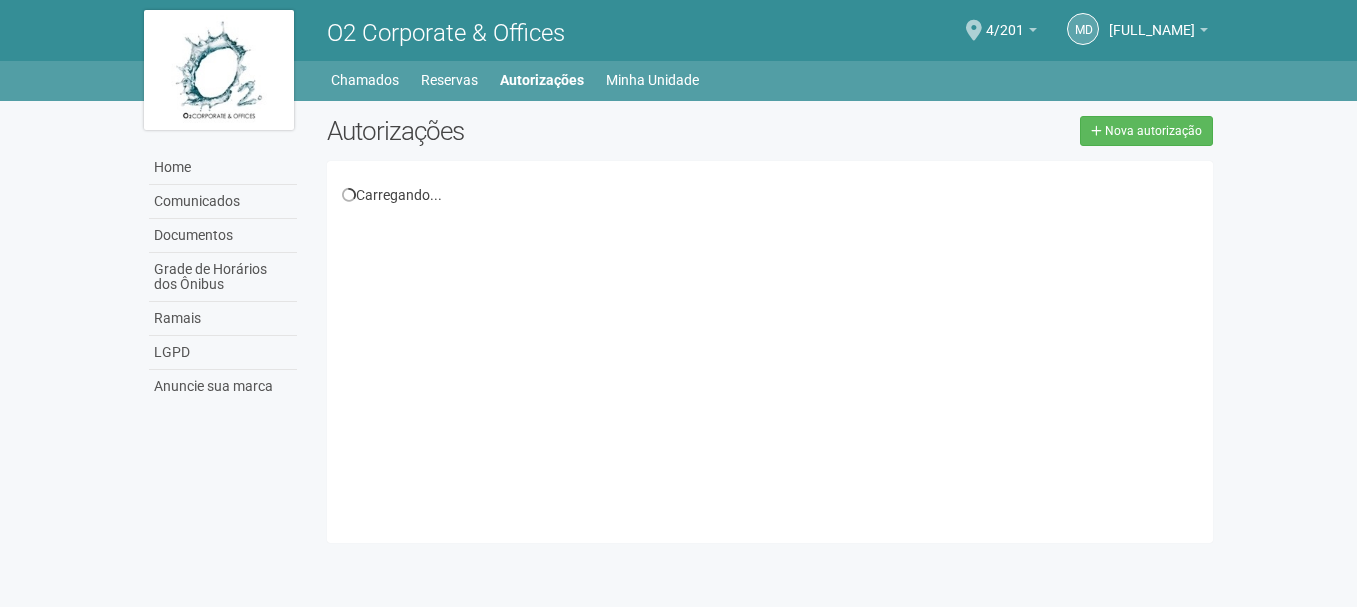 scroll, scrollTop: 0, scrollLeft: 0, axis: both 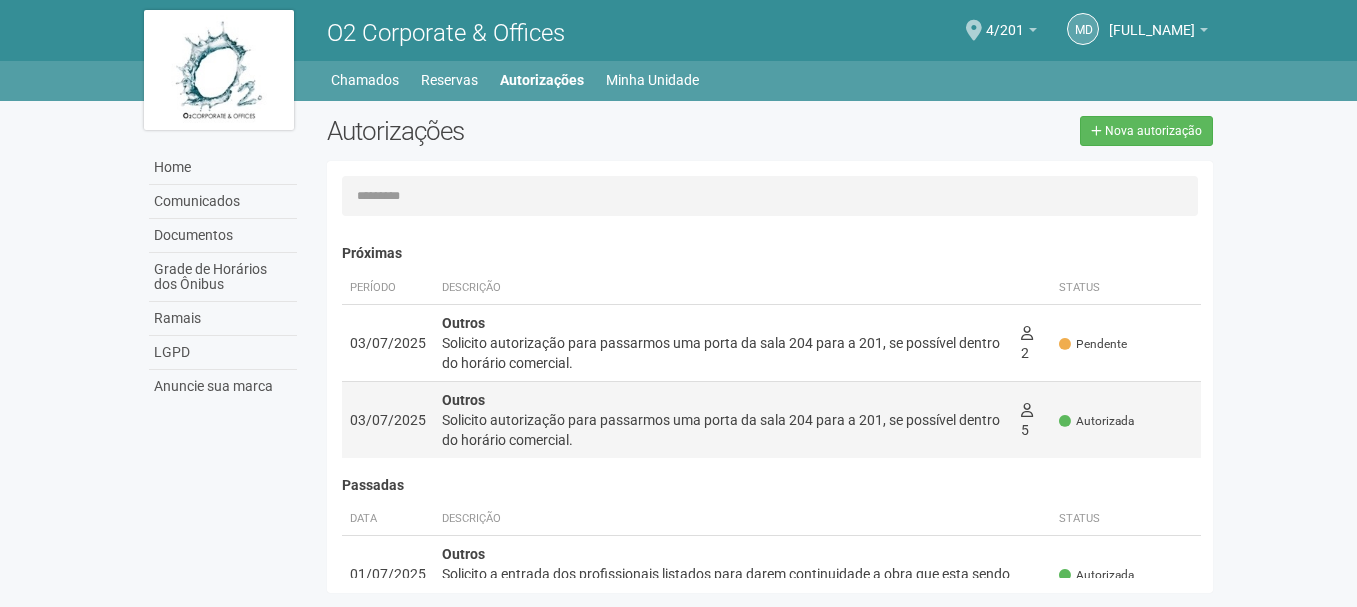 click on "Solicito autorização para passarmos uma porta da sala 204 para a 201, se possível dentro do horário comercial." at bounding box center (723, 353) 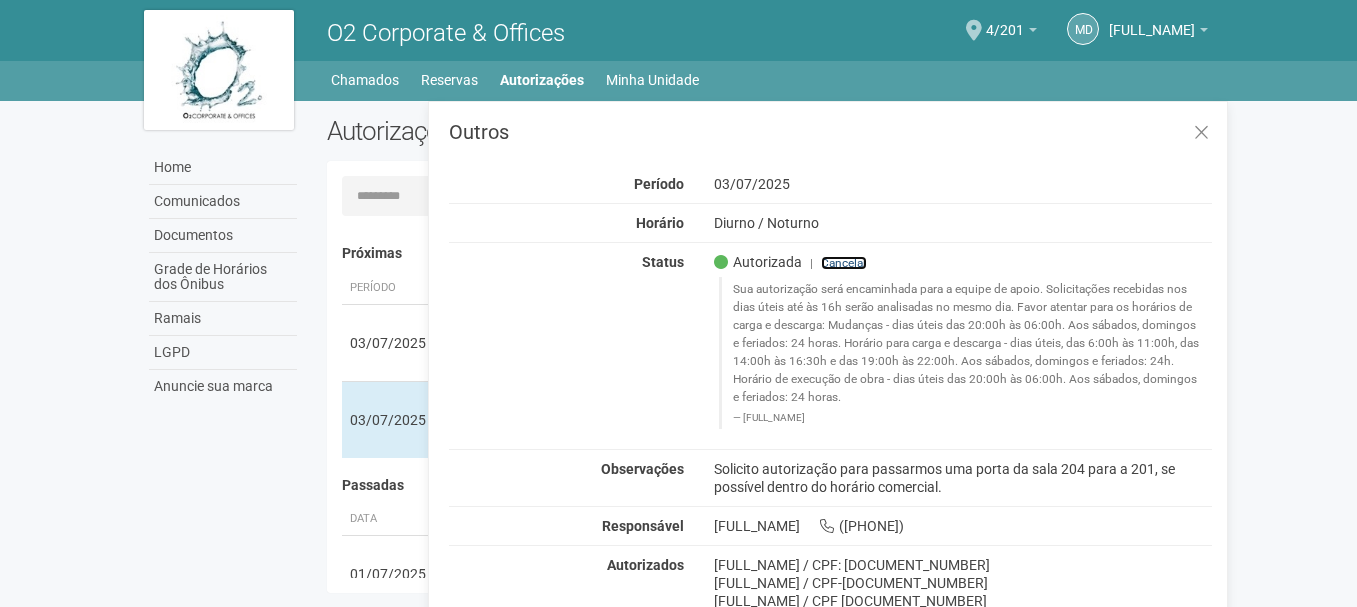 click on "Cancelar" at bounding box center [844, 263] 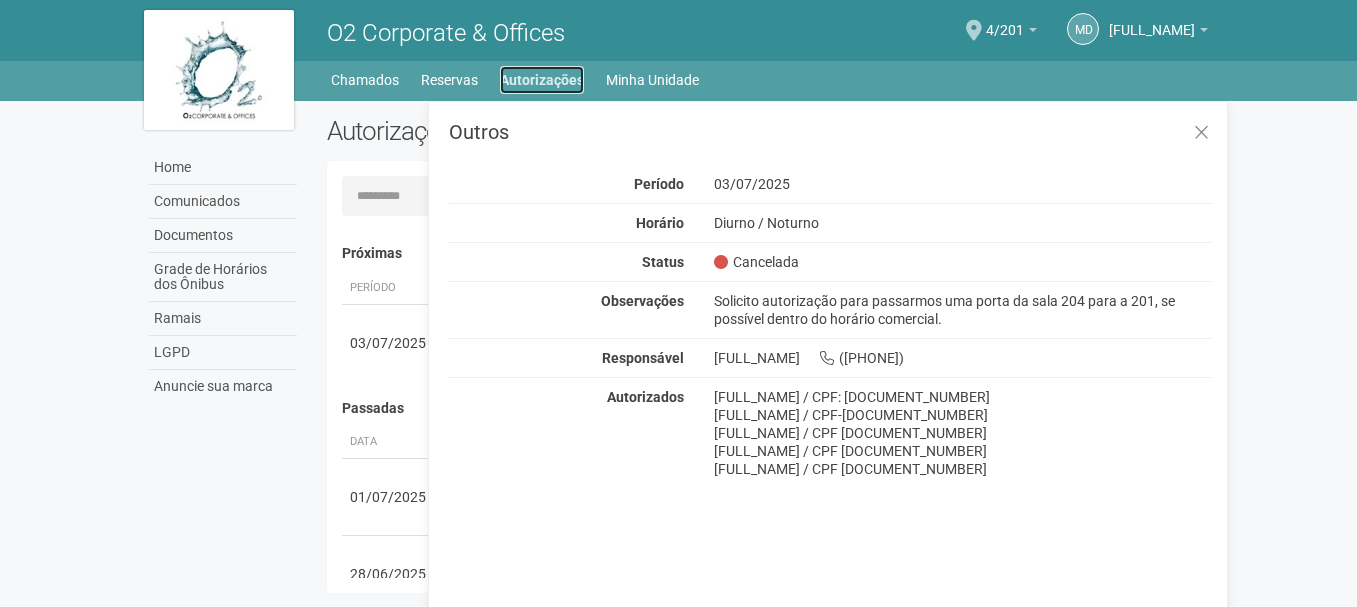 click on "Autorizações" at bounding box center (542, 80) 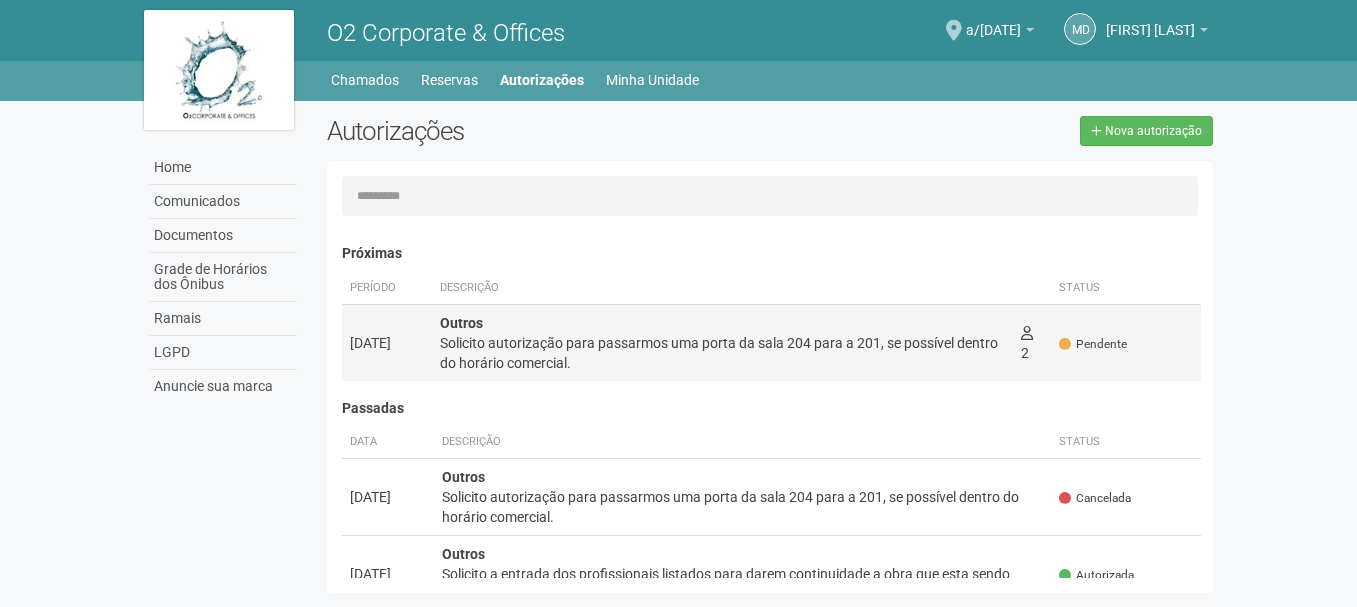scroll, scrollTop: 0, scrollLeft: 0, axis: both 